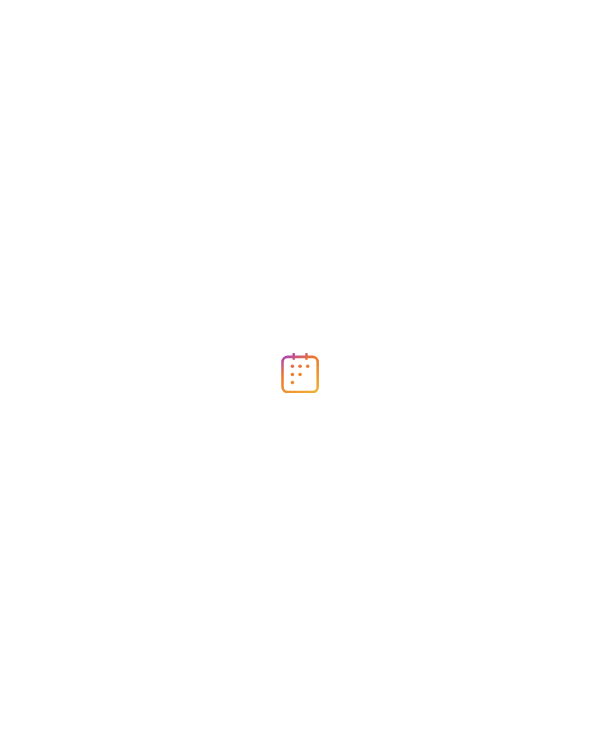scroll, scrollTop: 0, scrollLeft: 0, axis: both 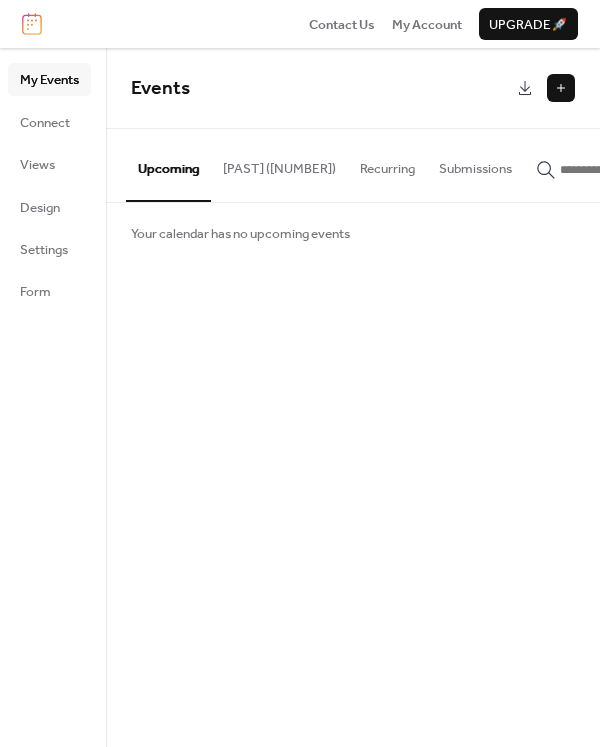 click on "[PAST] ([NUMBER])" at bounding box center [279, 164] 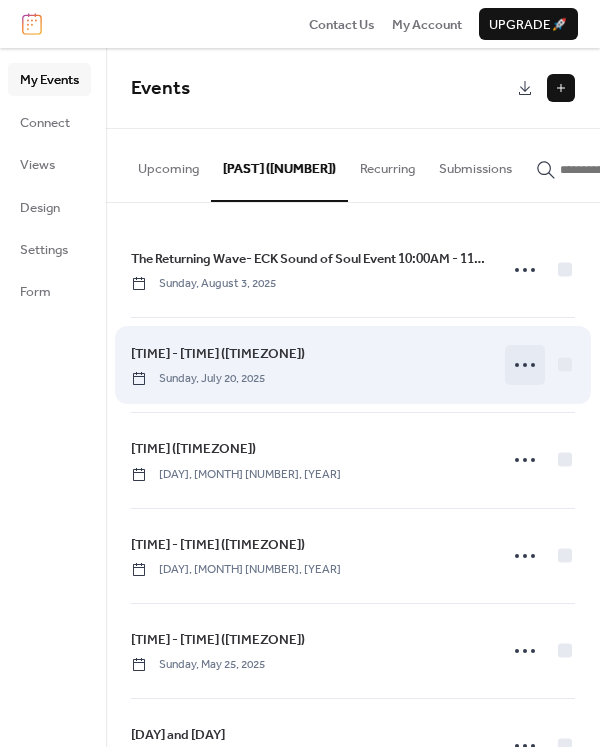 click 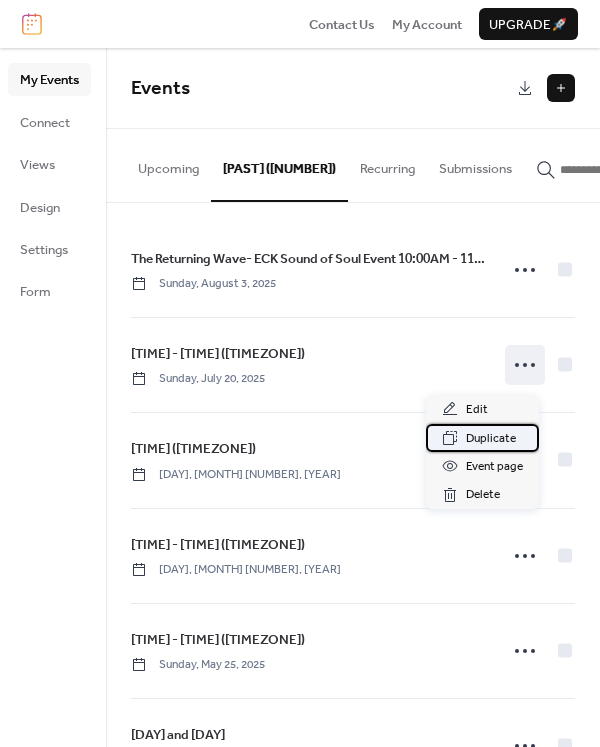 click on "Duplicate" at bounding box center (491, 439) 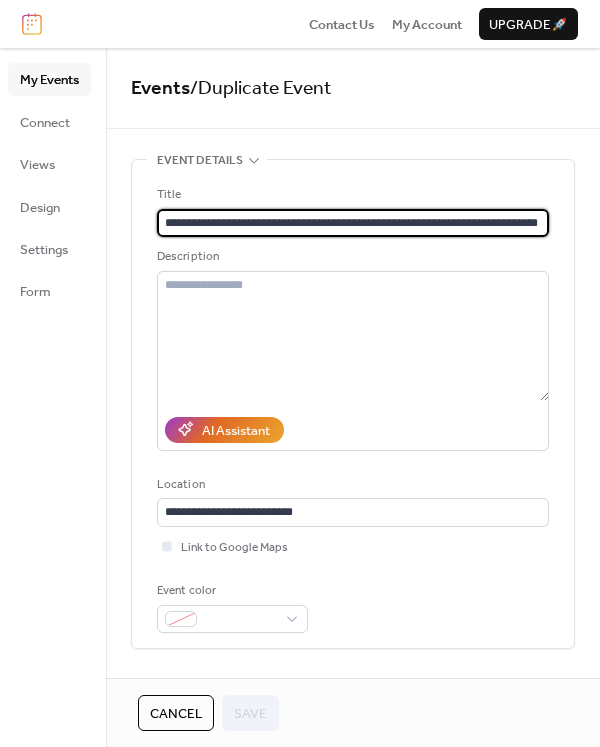 scroll, scrollTop: 0, scrollLeft: 31, axis: horizontal 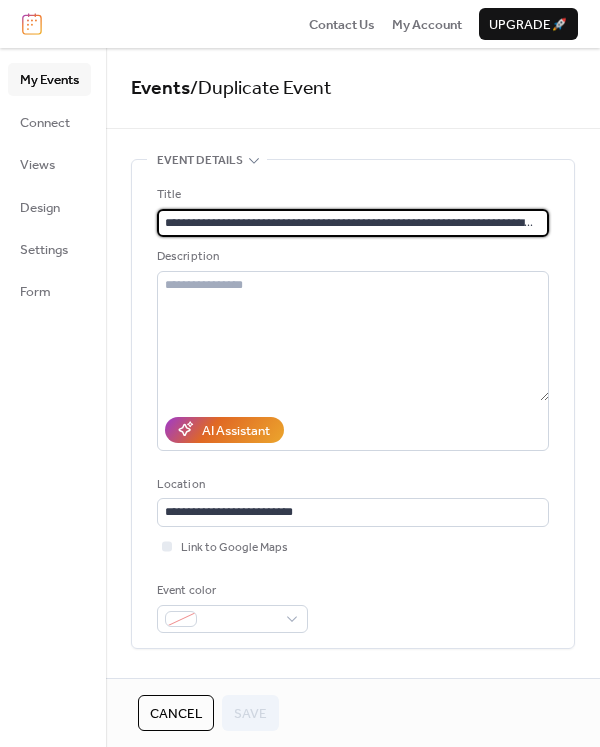 drag, startPoint x: 304, startPoint y: 219, endPoint x: 134, endPoint y: 233, distance: 170.5755 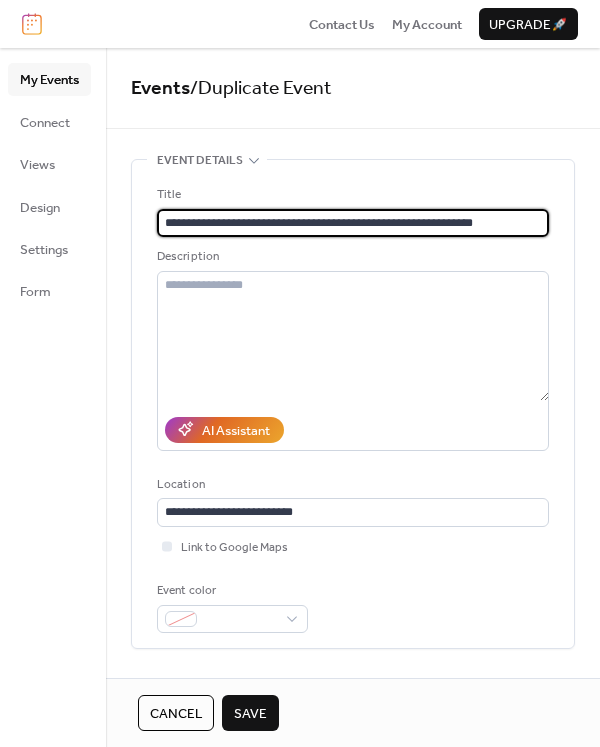 scroll, scrollTop: 0, scrollLeft: 0, axis: both 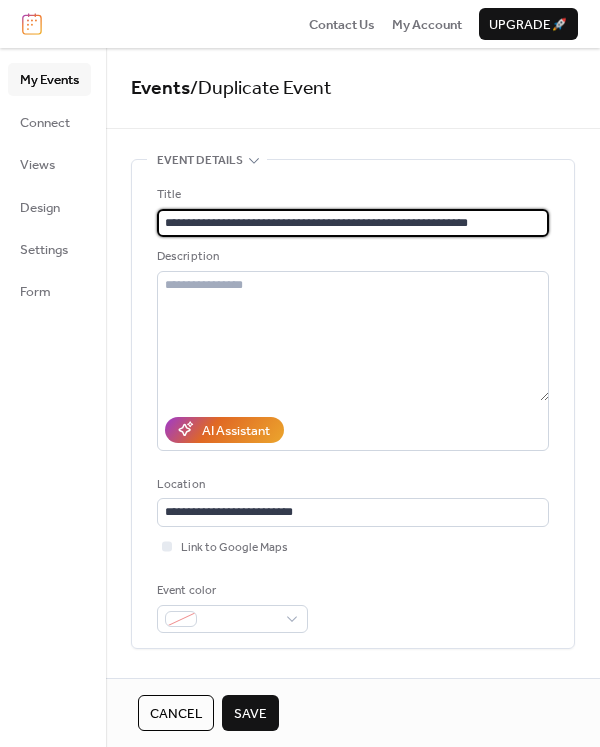 type on "**********" 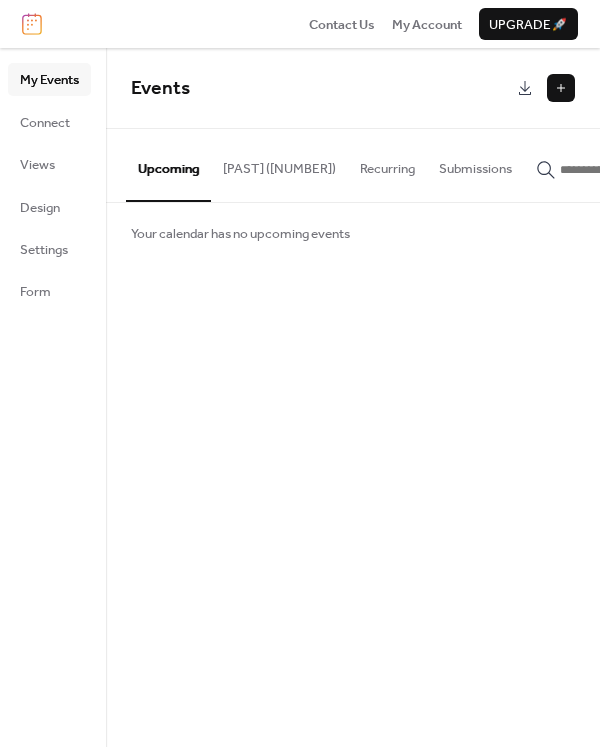 click on "[PAST] ([NUMBER])" at bounding box center [279, 164] 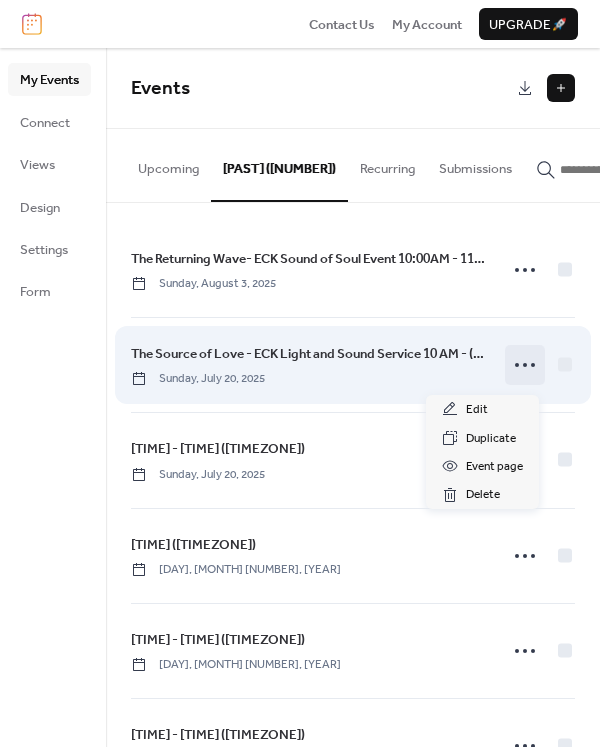 click 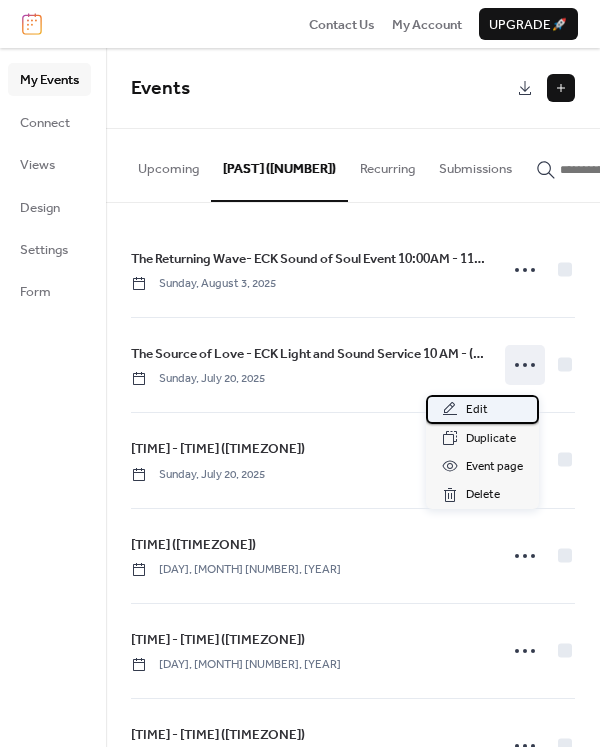 click on "Edit" at bounding box center [477, 410] 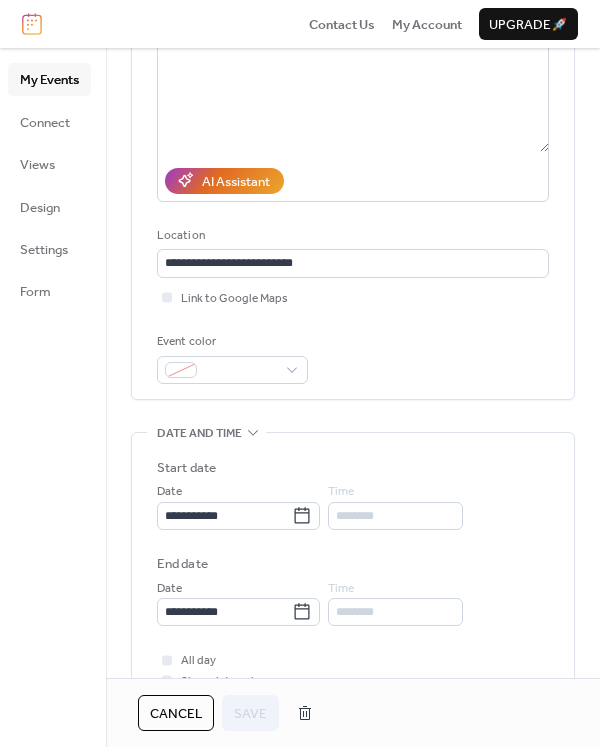 scroll, scrollTop: 400, scrollLeft: 0, axis: vertical 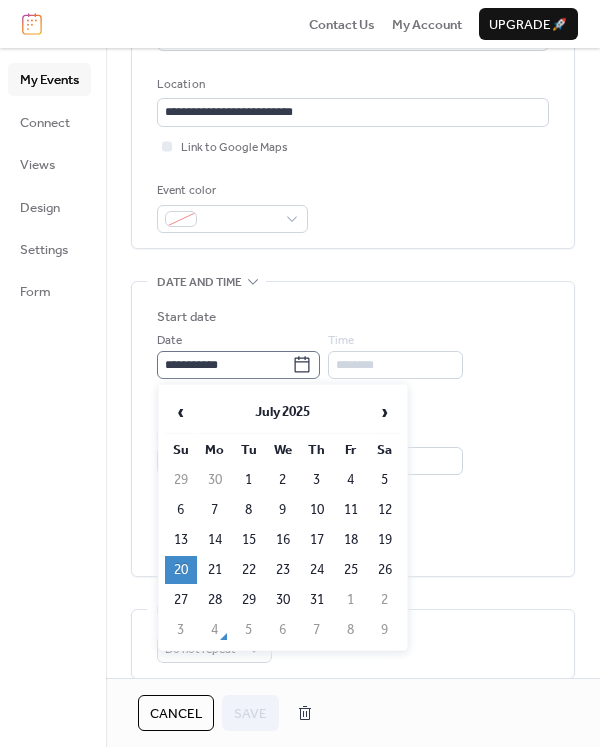 click 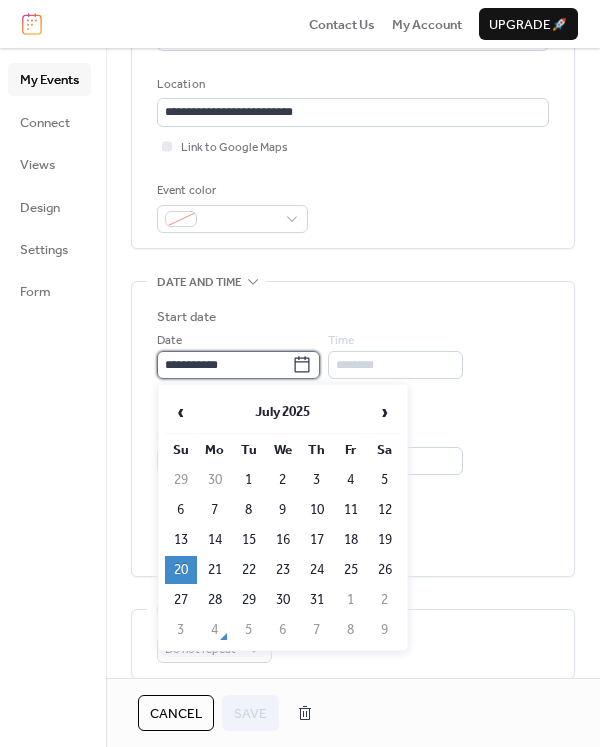 click on "**********" at bounding box center [224, 365] 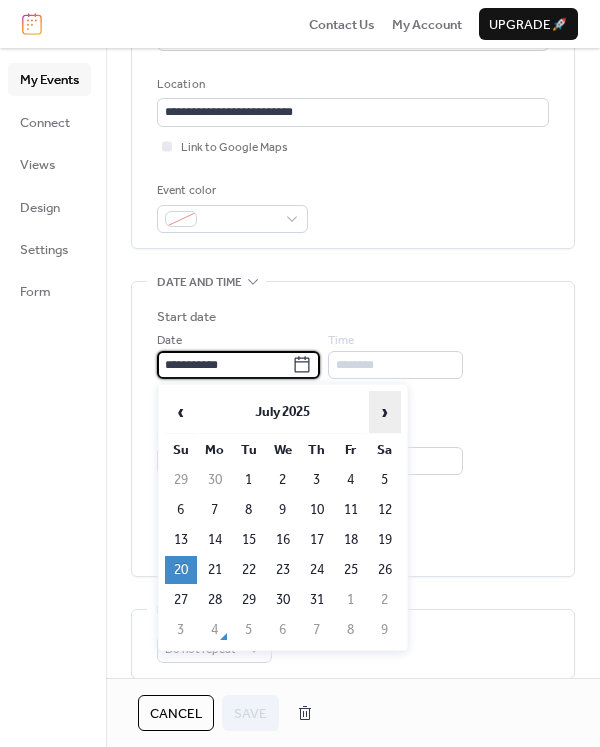 click on "›" at bounding box center (385, 412) 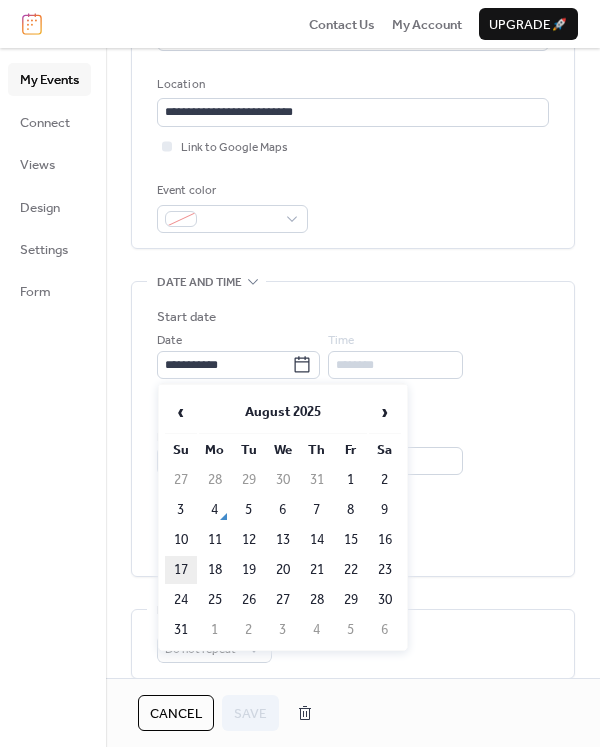 click on "17" at bounding box center [181, 570] 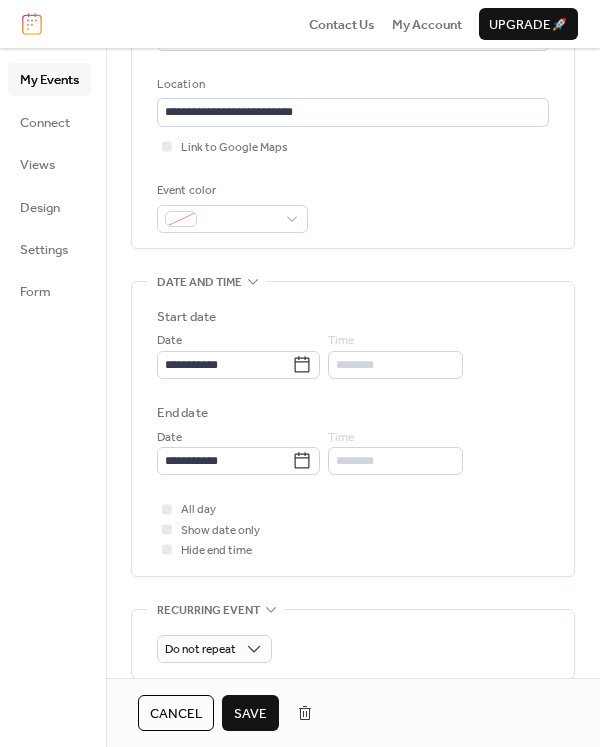 click on "Save" at bounding box center [250, 714] 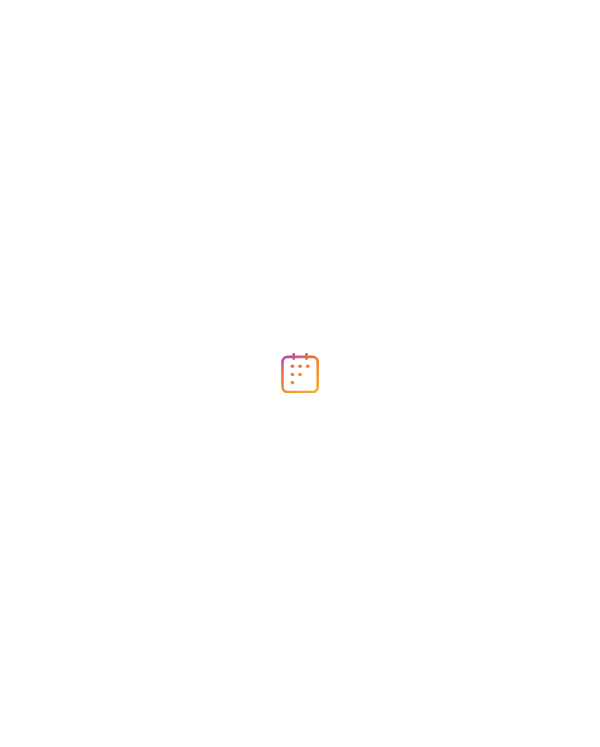 scroll, scrollTop: 0, scrollLeft: 0, axis: both 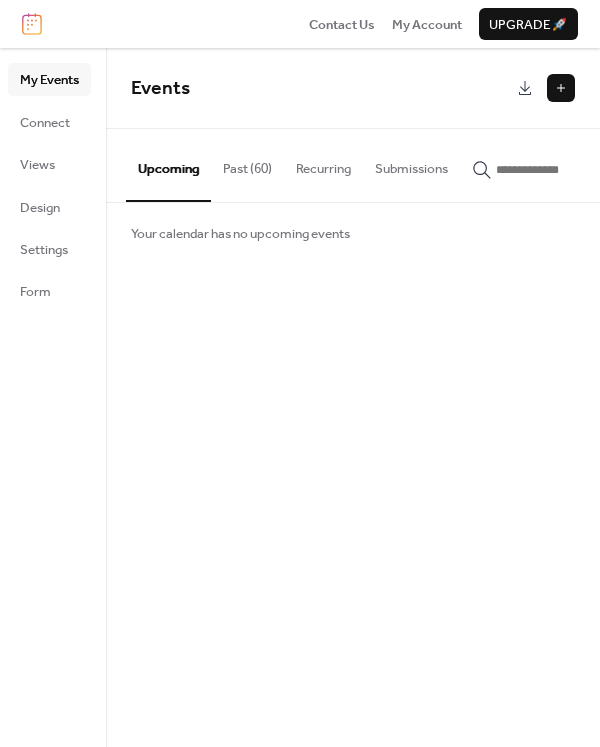 click on "Past (60)" at bounding box center [247, 164] 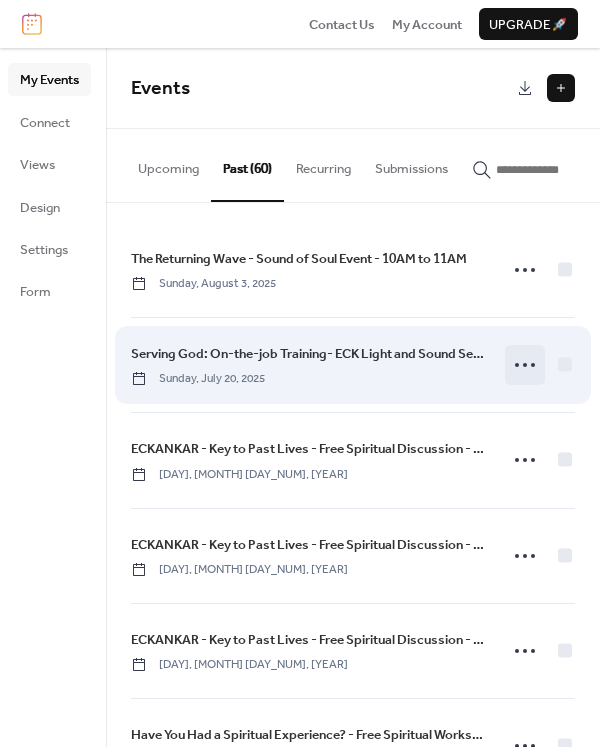 click 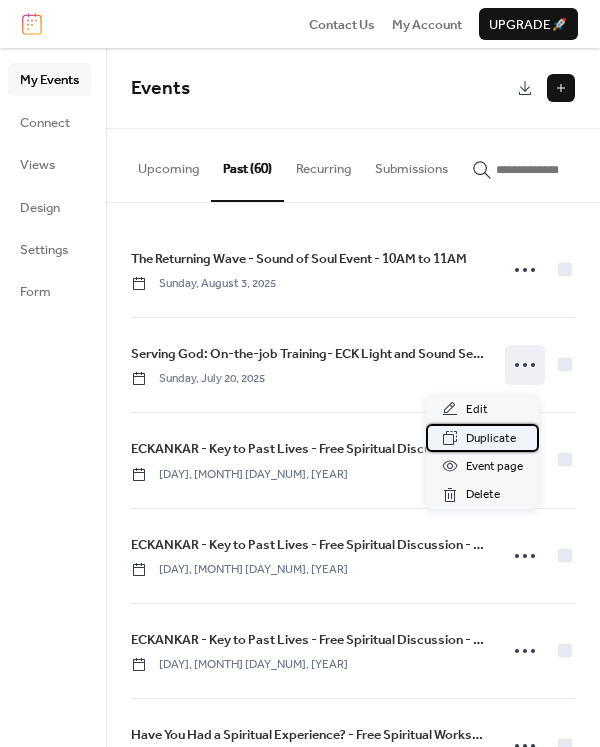 click on "Duplicate" at bounding box center [491, 439] 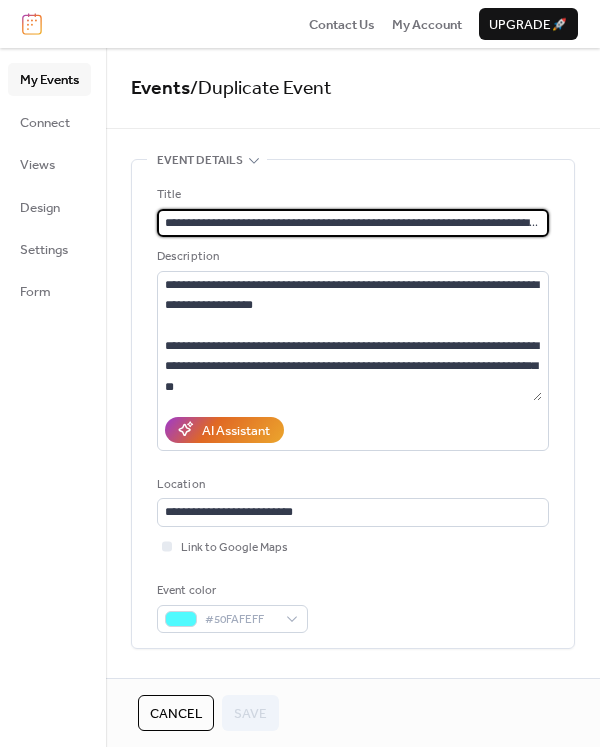 scroll, scrollTop: 0, scrollLeft: 45, axis: horizontal 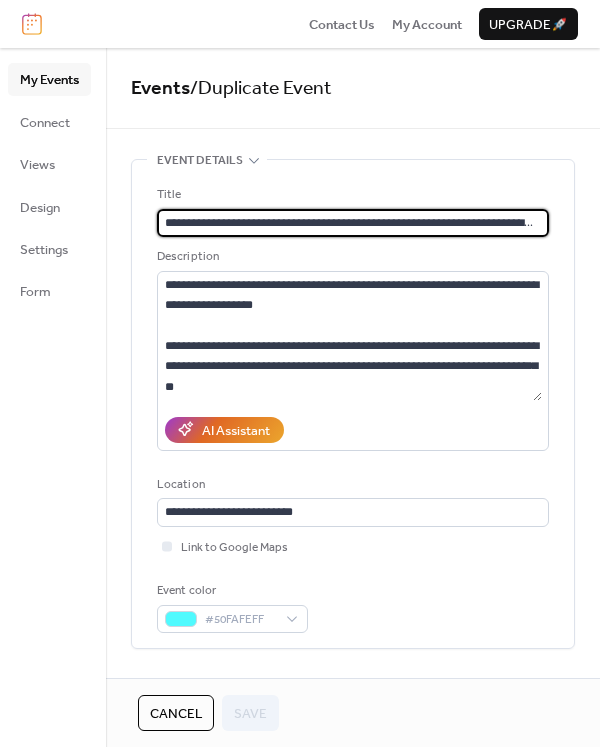 drag, startPoint x: 291, startPoint y: 222, endPoint x: 126, endPoint y: 225, distance: 165.02727 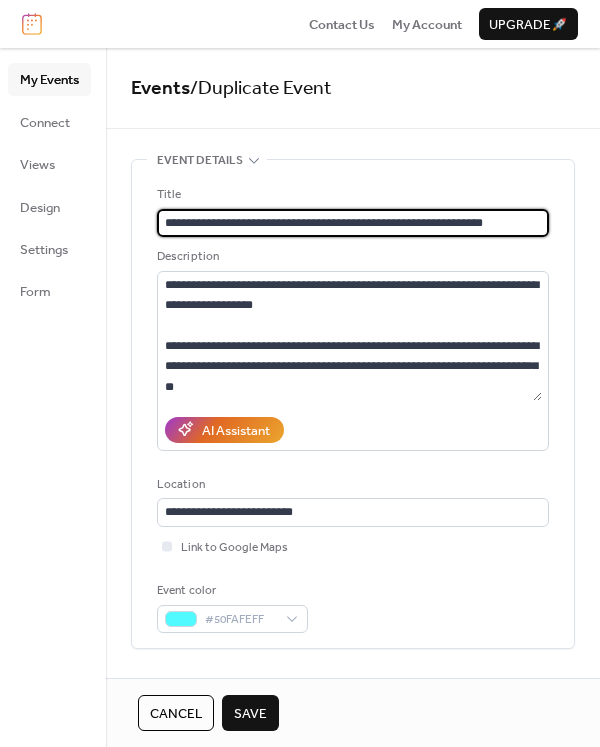 type on "**********" 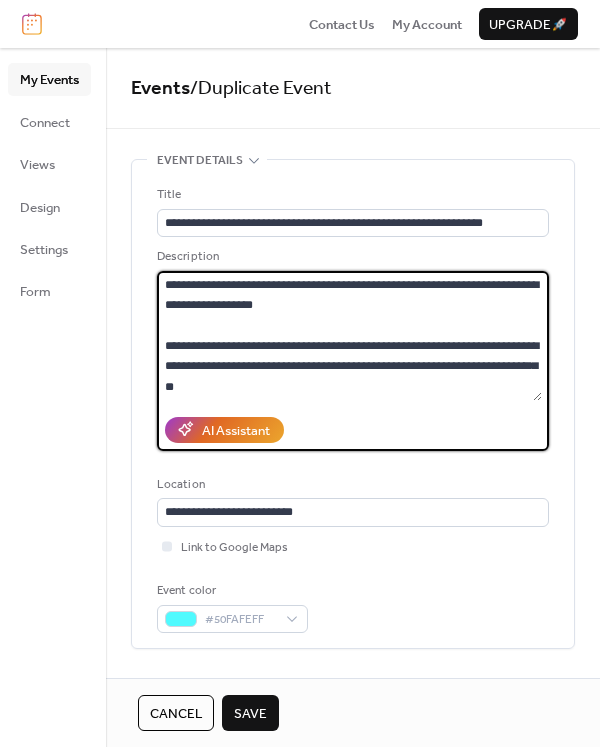 drag, startPoint x: 164, startPoint y: 283, endPoint x: 298, endPoint y: 311, distance: 136.89412 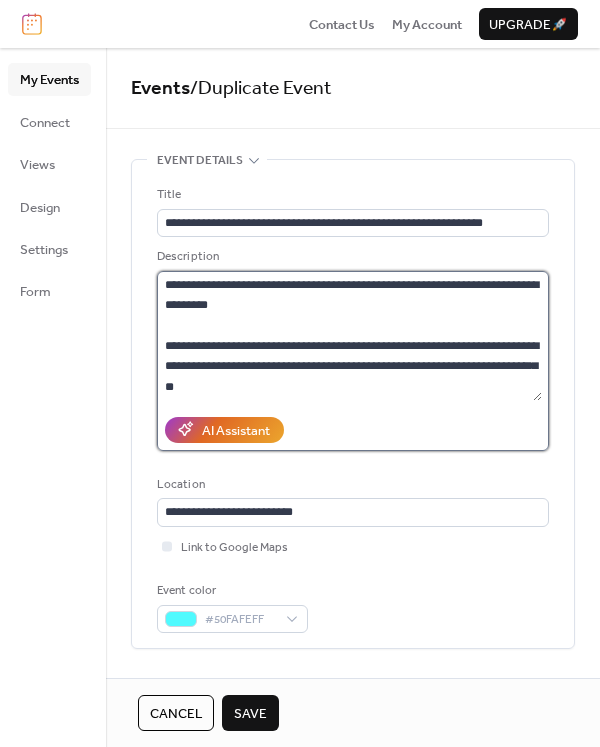 drag, startPoint x: 217, startPoint y: 358, endPoint x: 199, endPoint y: 360, distance: 18.110771 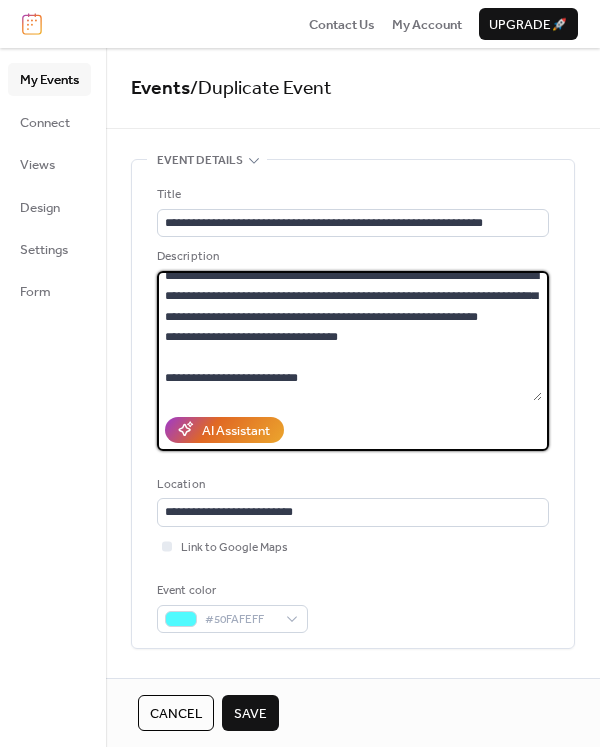 scroll, scrollTop: 189, scrollLeft: 0, axis: vertical 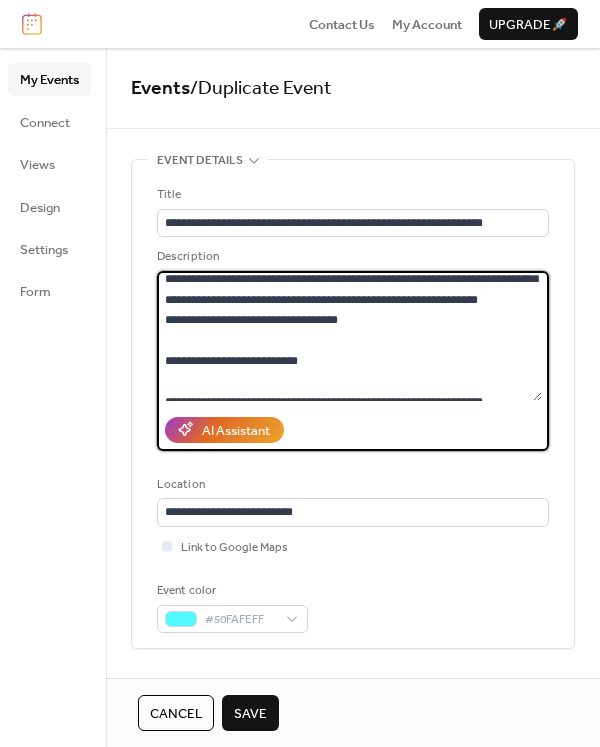 drag, startPoint x: 163, startPoint y: 347, endPoint x: 315, endPoint y: 344, distance: 152.0296 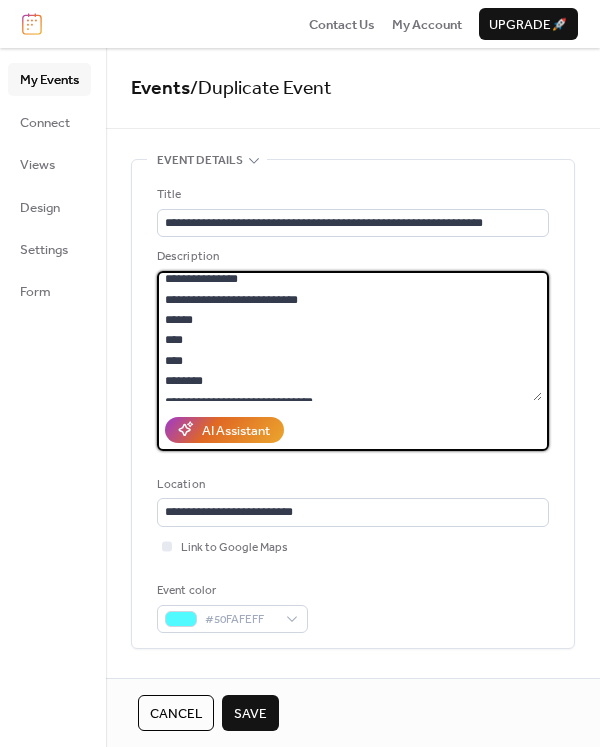 scroll, scrollTop: 373, scrollLeft: 0, axis: vertical 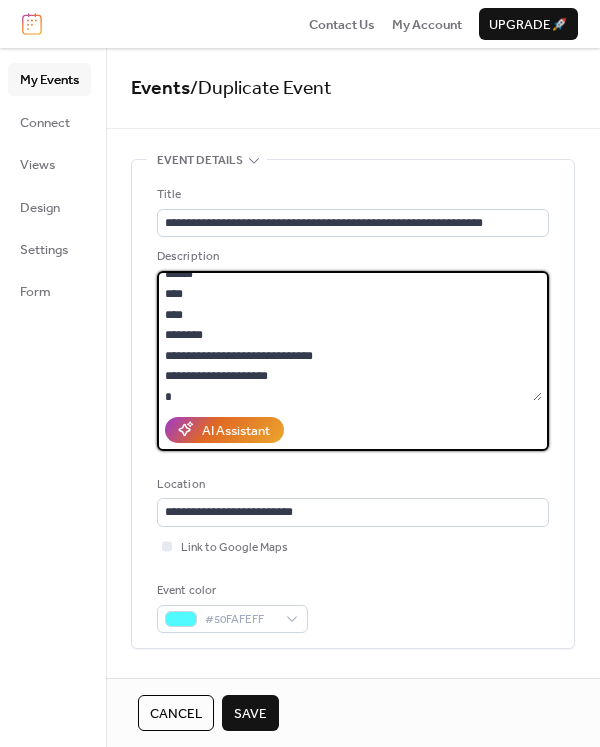 drag, startPoint x: 200, startPoint y: 338, endPoint x: 161, endPoint y: 315, distance: 45.276924 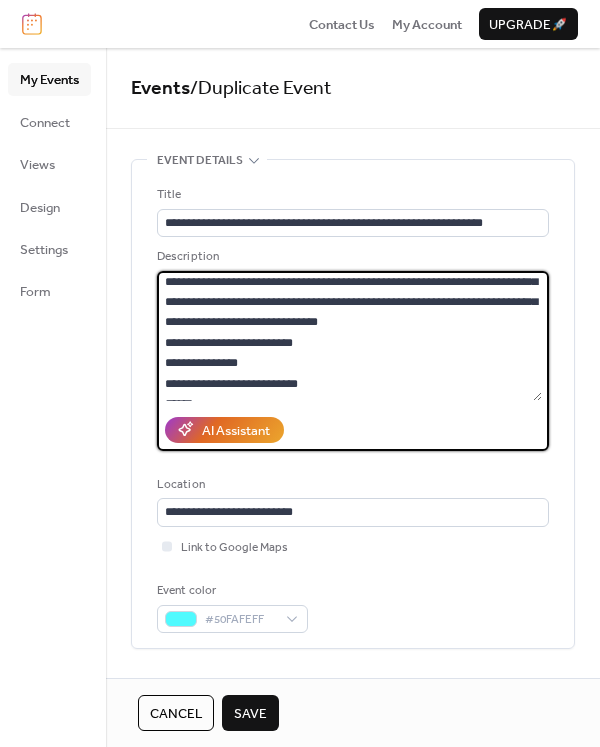 scroll, scrollTop: 135, scrollLeft: 0, axis: vertical 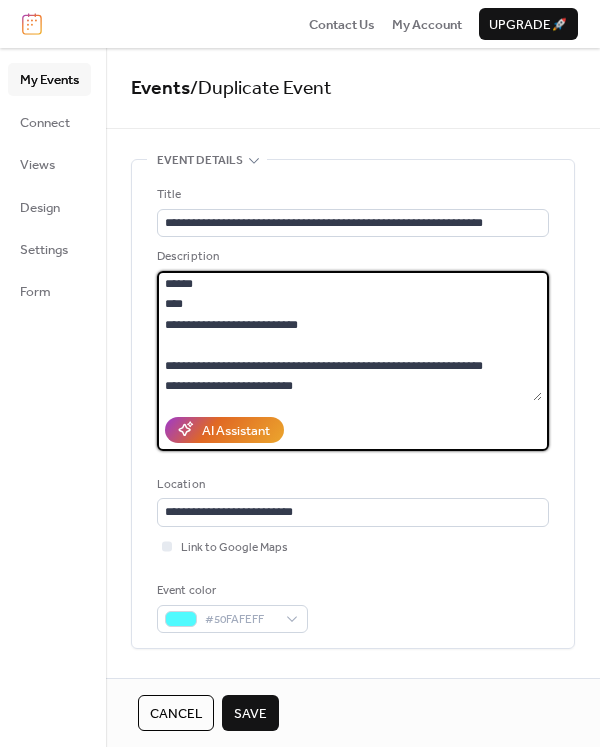 drag, startPoint x: 161, startPoint y: 334, endPoint x: 190, endPoint y: 308, distance: 38.948685 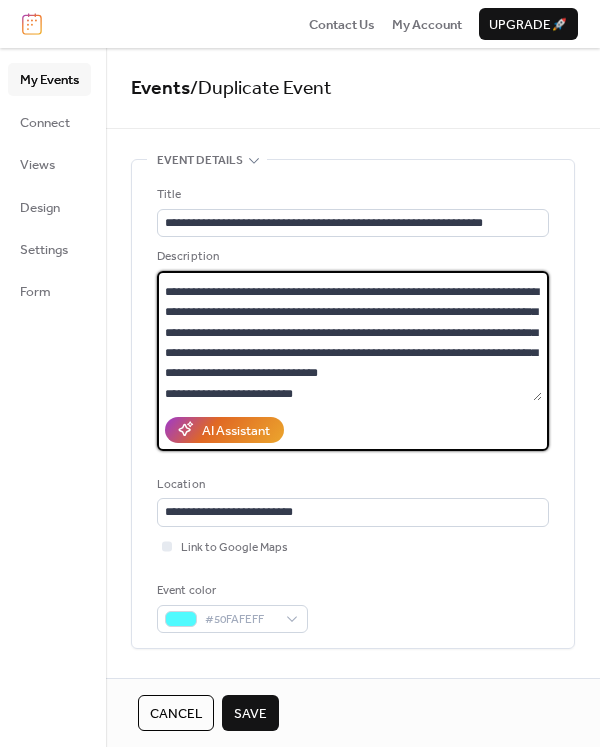 scroll, scrollTop: 100, scrollLeft: 0, axis: vertical 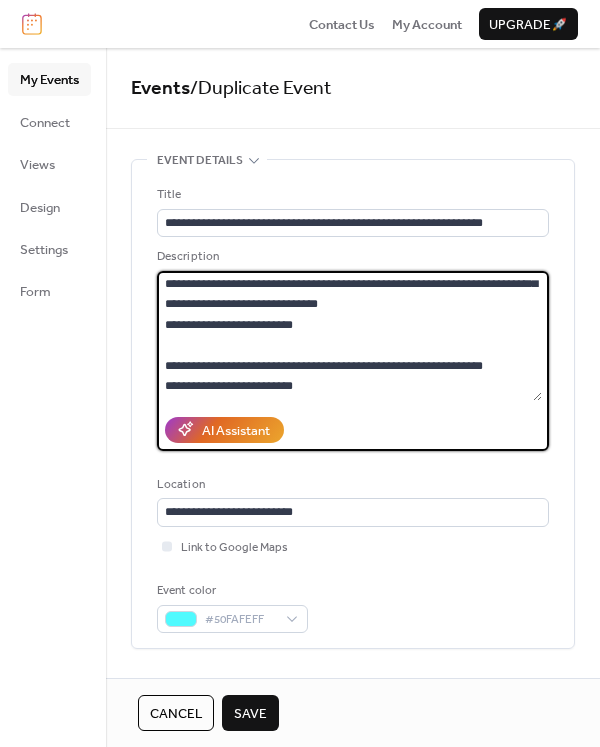 drag, startPoint x: 434, startPoint y: 384, endPoint x: 441, endPoint y: 312, distance: 72.33948 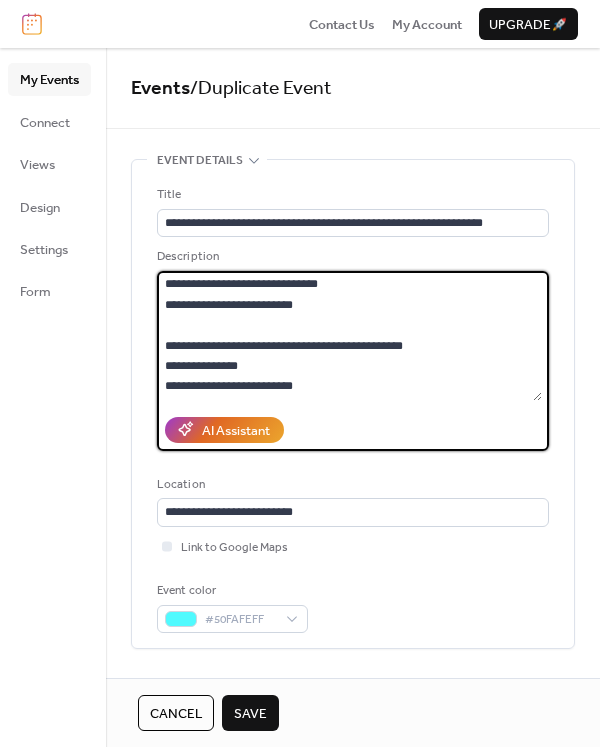 drag, startPoint x: 167, startPoint y: 329, endPoint x: 326, endPoint y: 333, distance: 159.05031 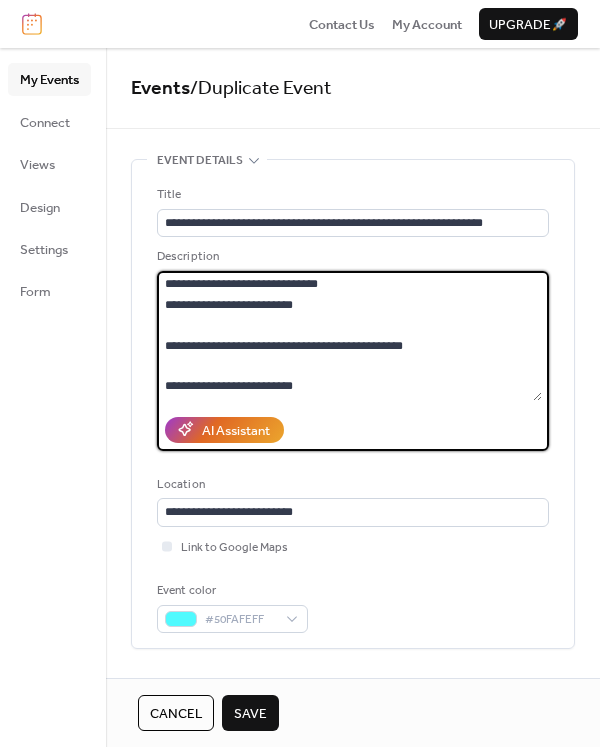 drag, startPoint x: 164, startPoint y: 343, endPoint x: 337, endPoint y: 337, distance: 173.10402 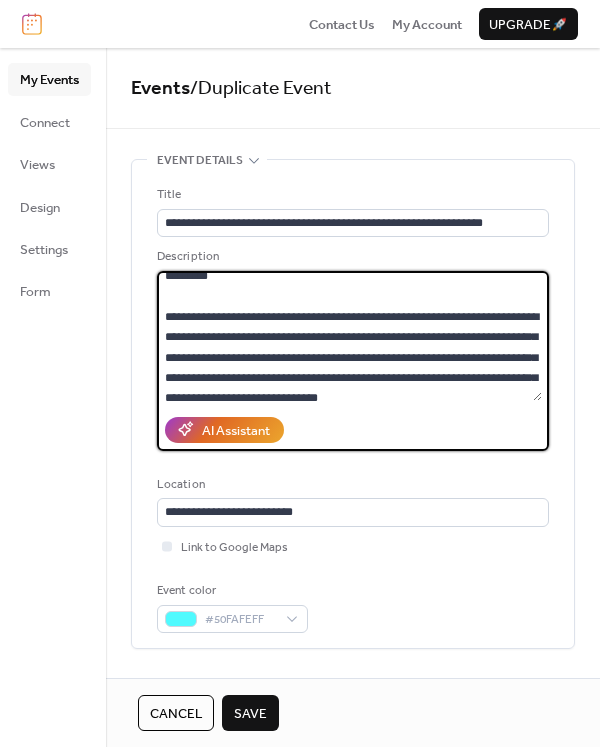 scroll, scrollTop: 0, scrollLeft: 0, axis: both 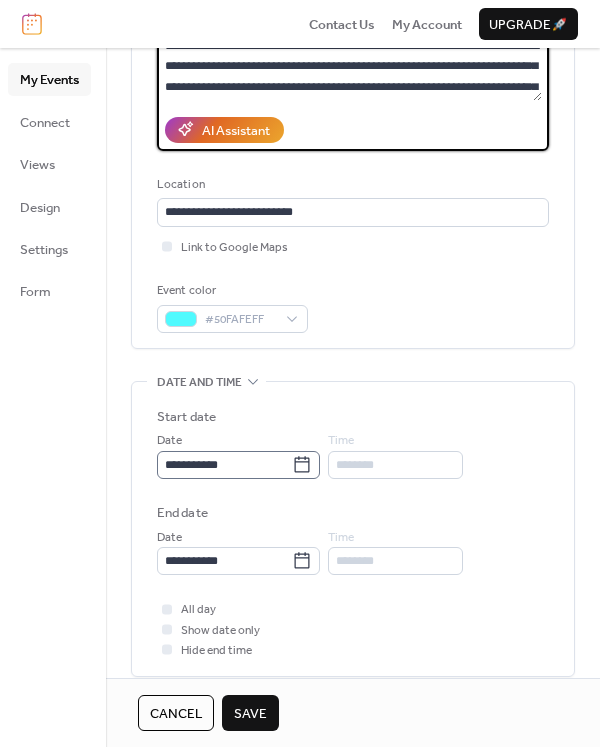 type on "**********" 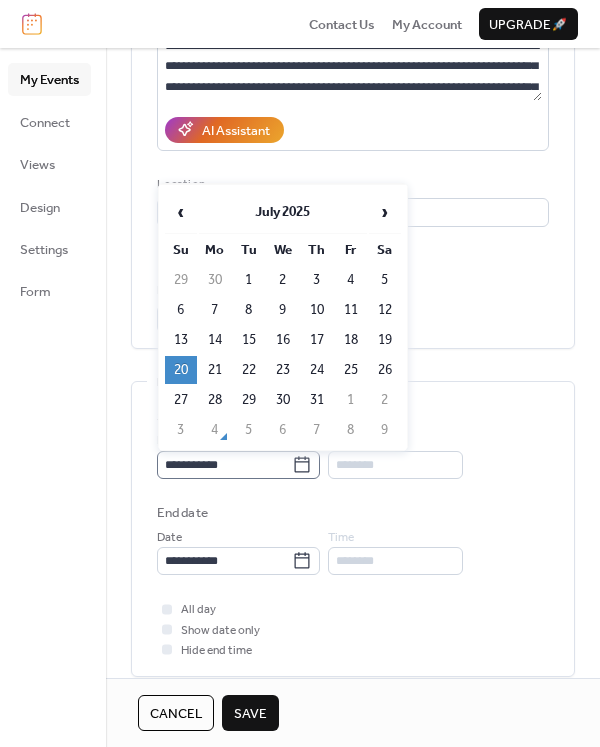 click 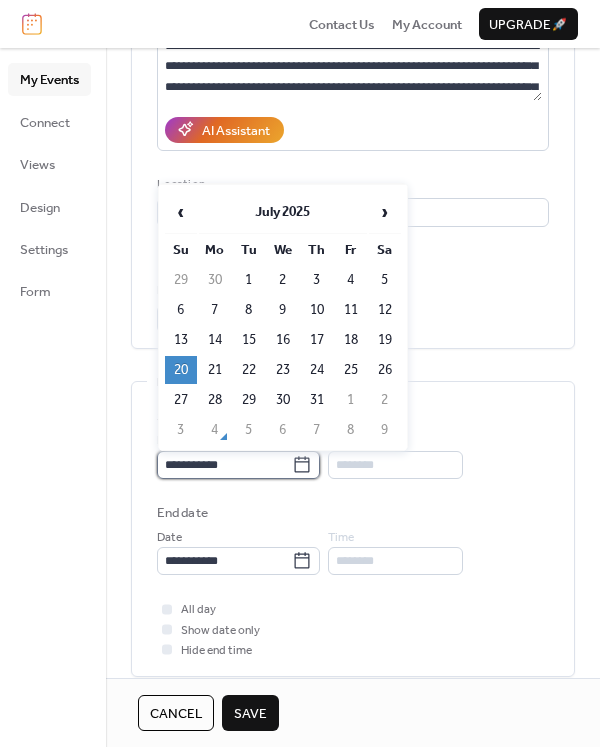 click on "**********" at bounding box center (224, 465) 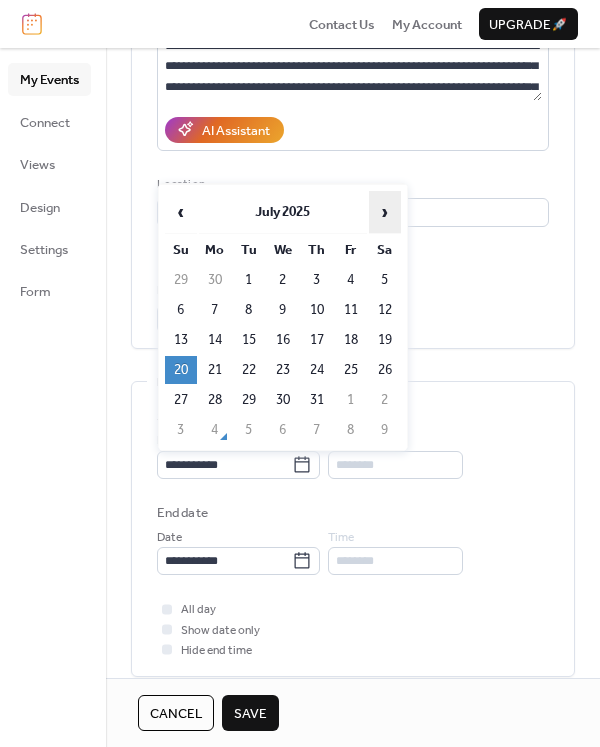 click on "›" at bounding box center (385, 212) 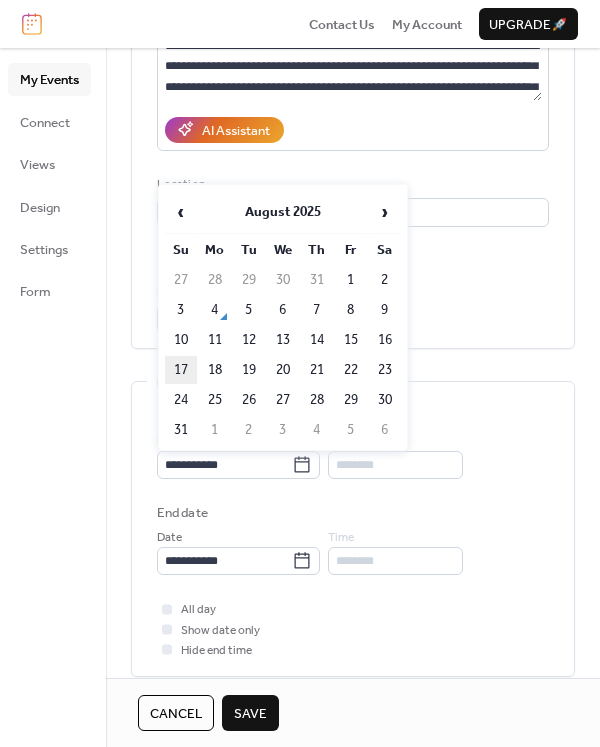 click on "17" at bounding box center [181, 370] 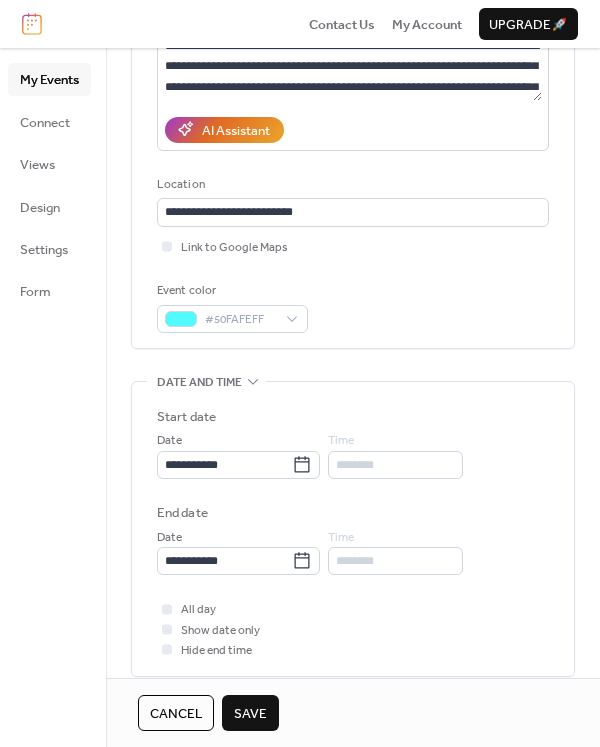 click on "Save" at bounding box center (250, 714) 